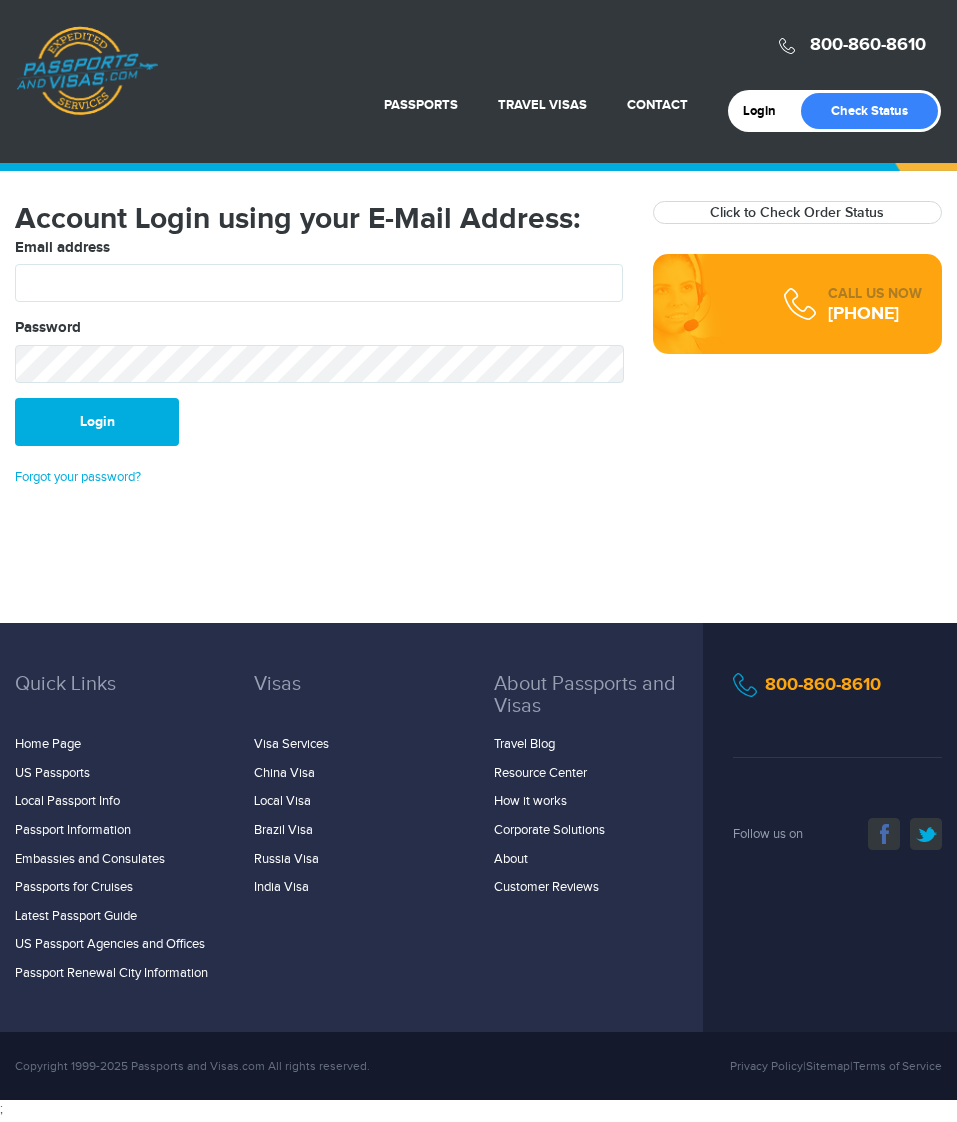 scroll, scrollTop: 0, scrollLeft: 0, axis: both 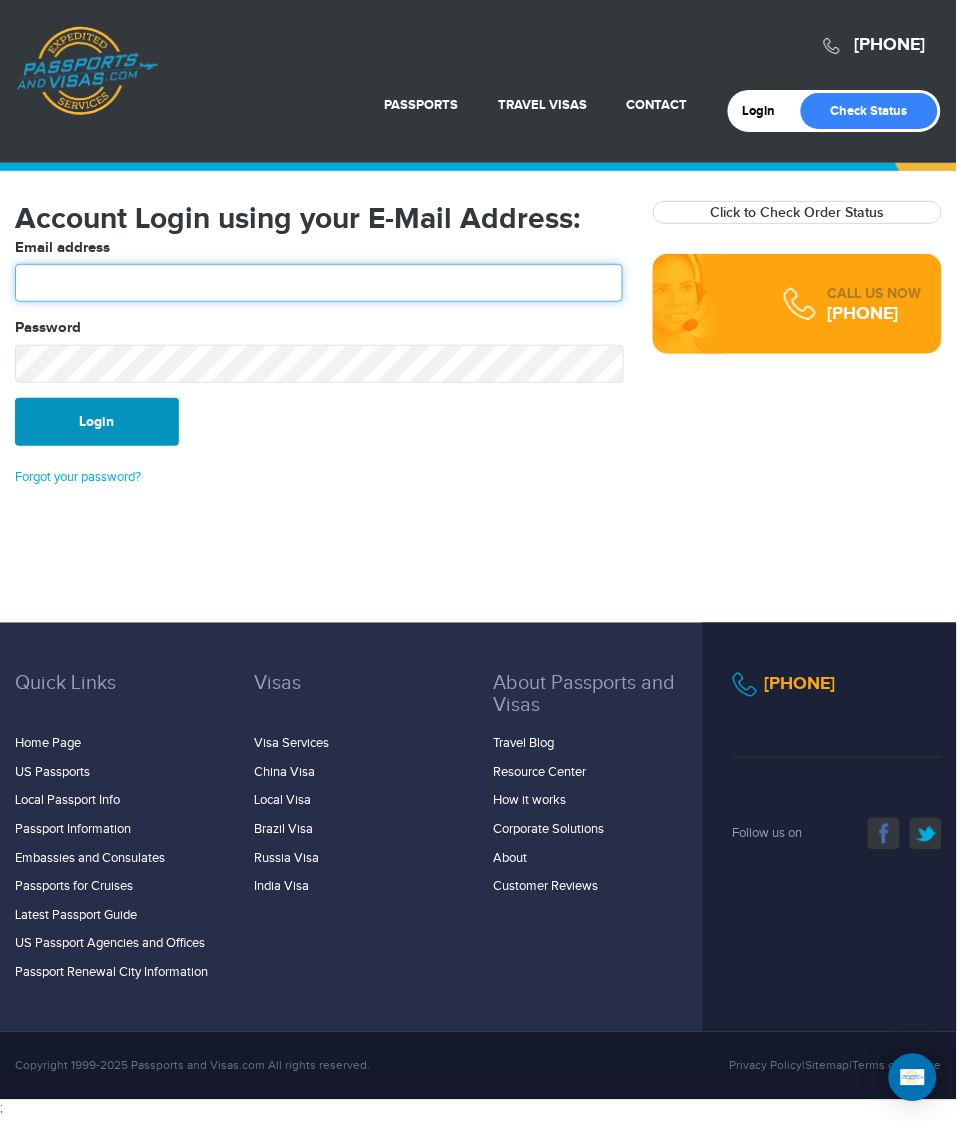 type on "**********" 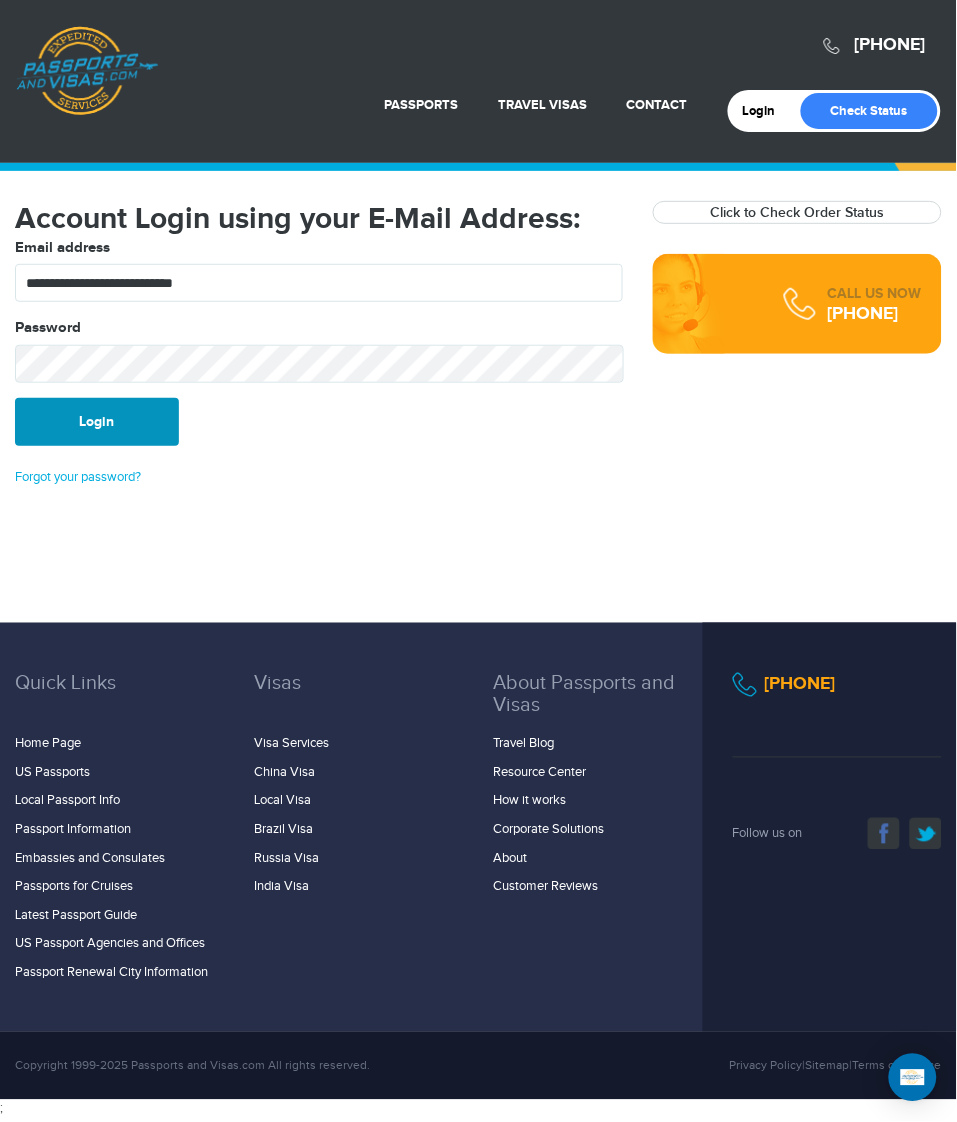 click on "Login" at bounding box center (97, 422) 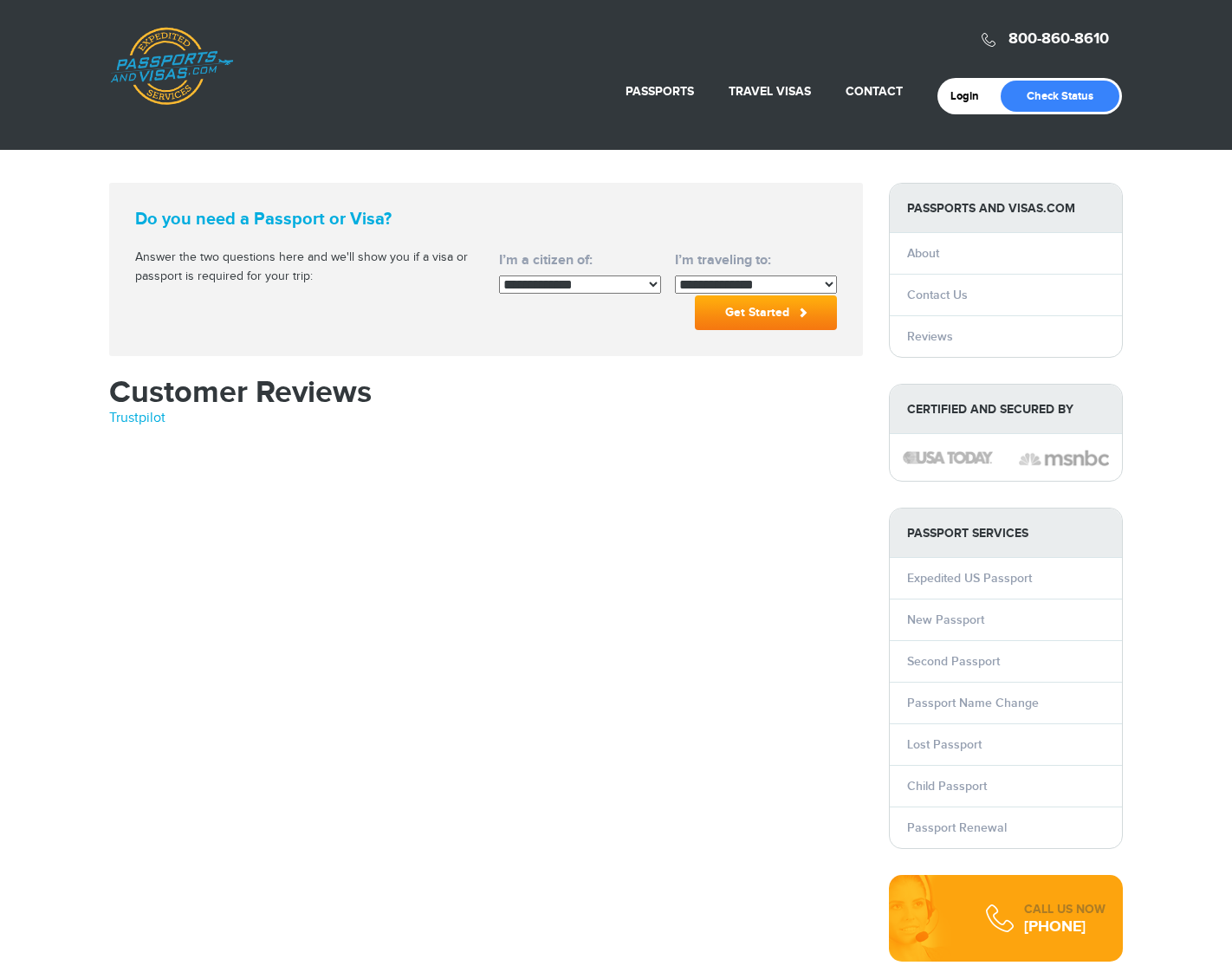scroll, scrollTop: 0, scrollLeft: 0, axis: both 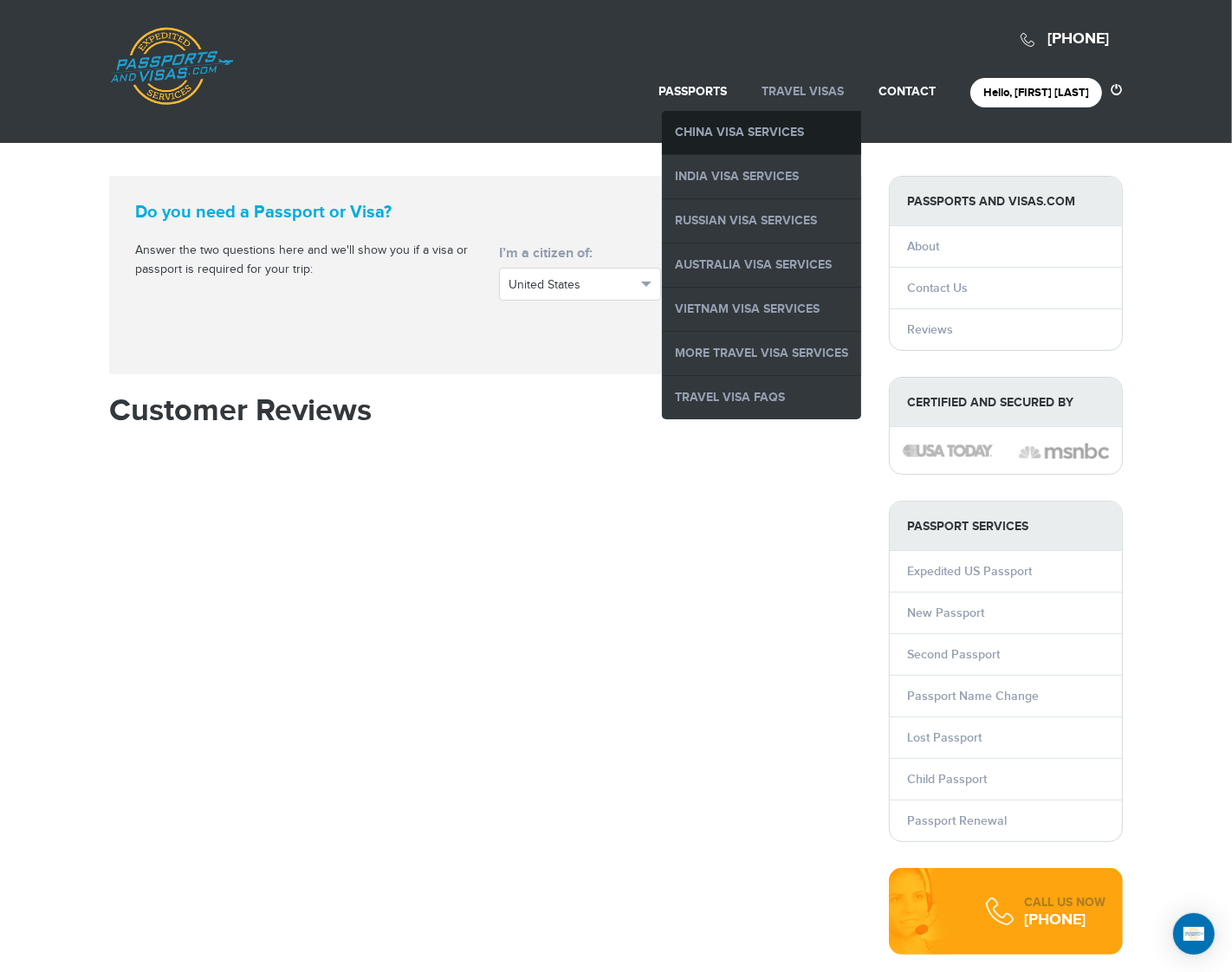 click on "China Visa Services" at bounding box center [762, 133] 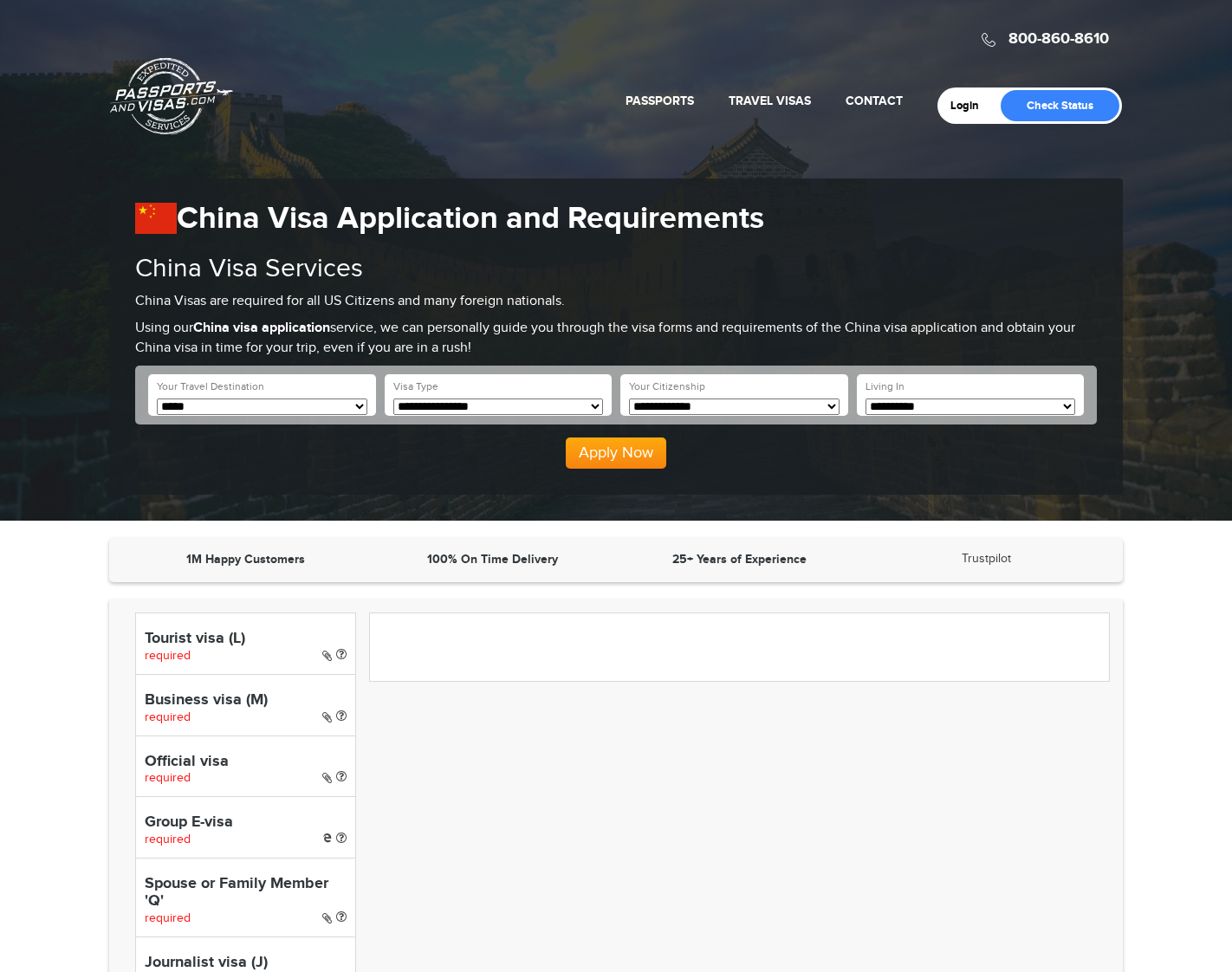 scroll, scrollTop: 0, scrollLeft: 0, axis: both 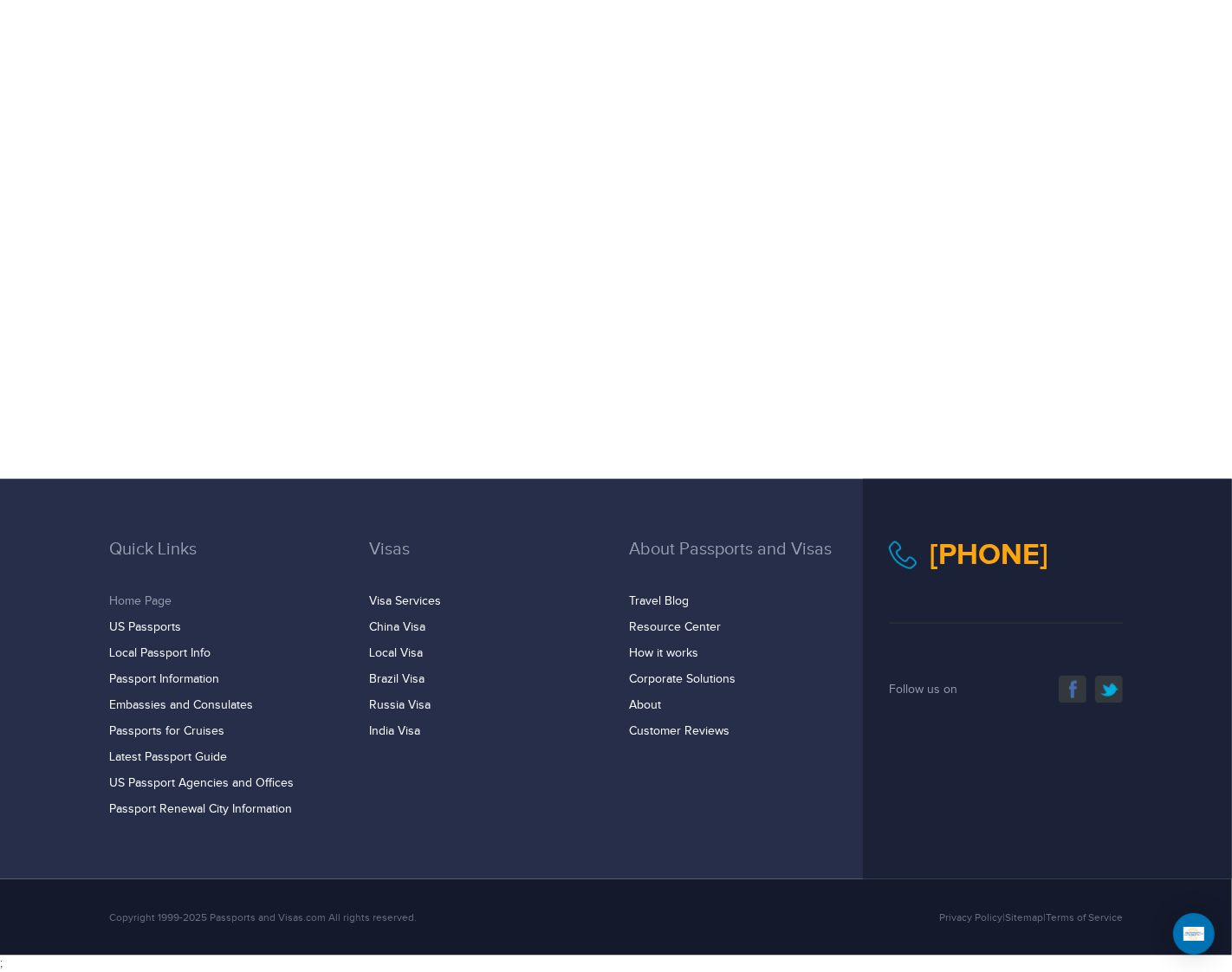click on "Home Page" at bounding box center (140, 601) 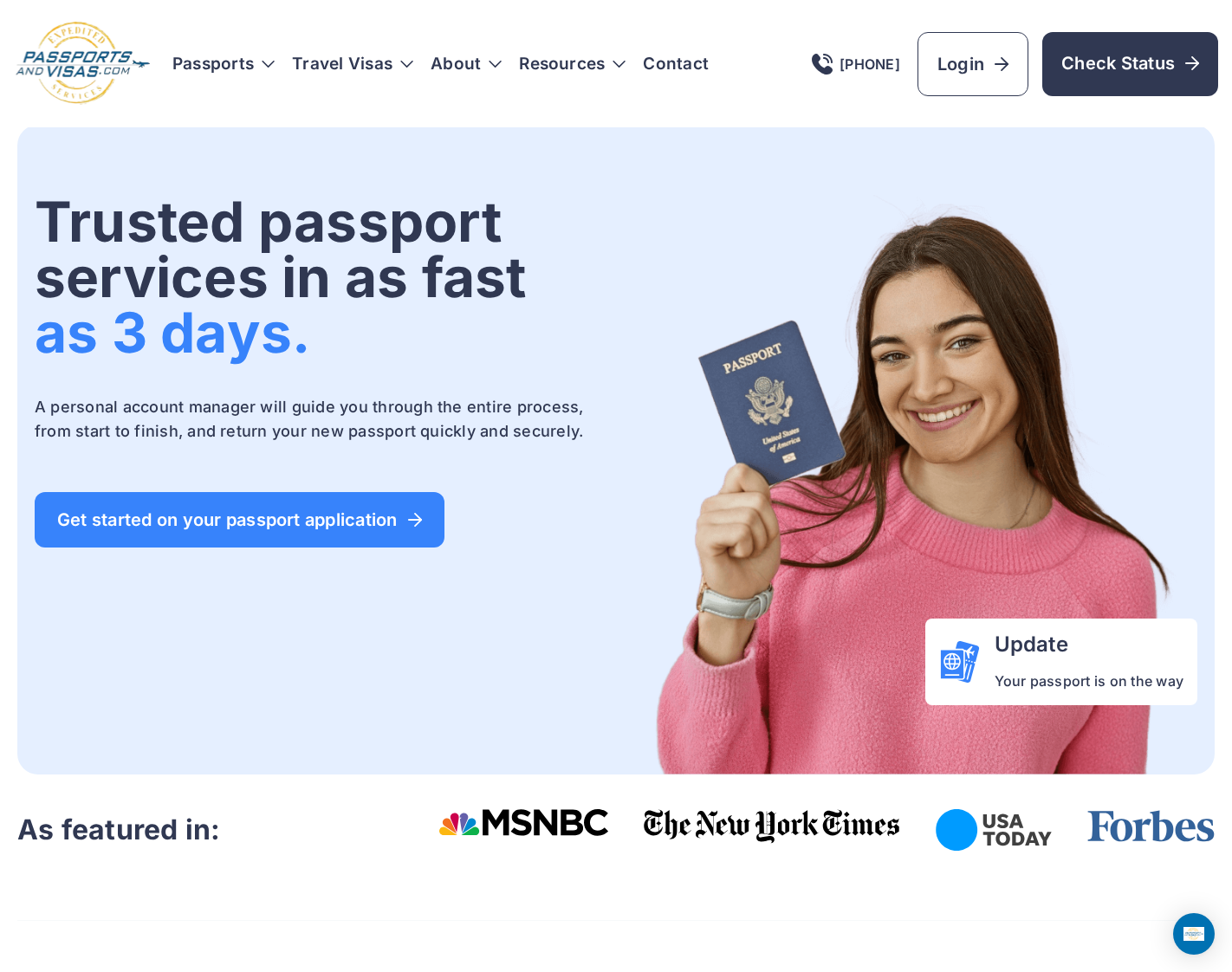 scroll, scrollTop: 0, scrollLeft: 0, axis: both 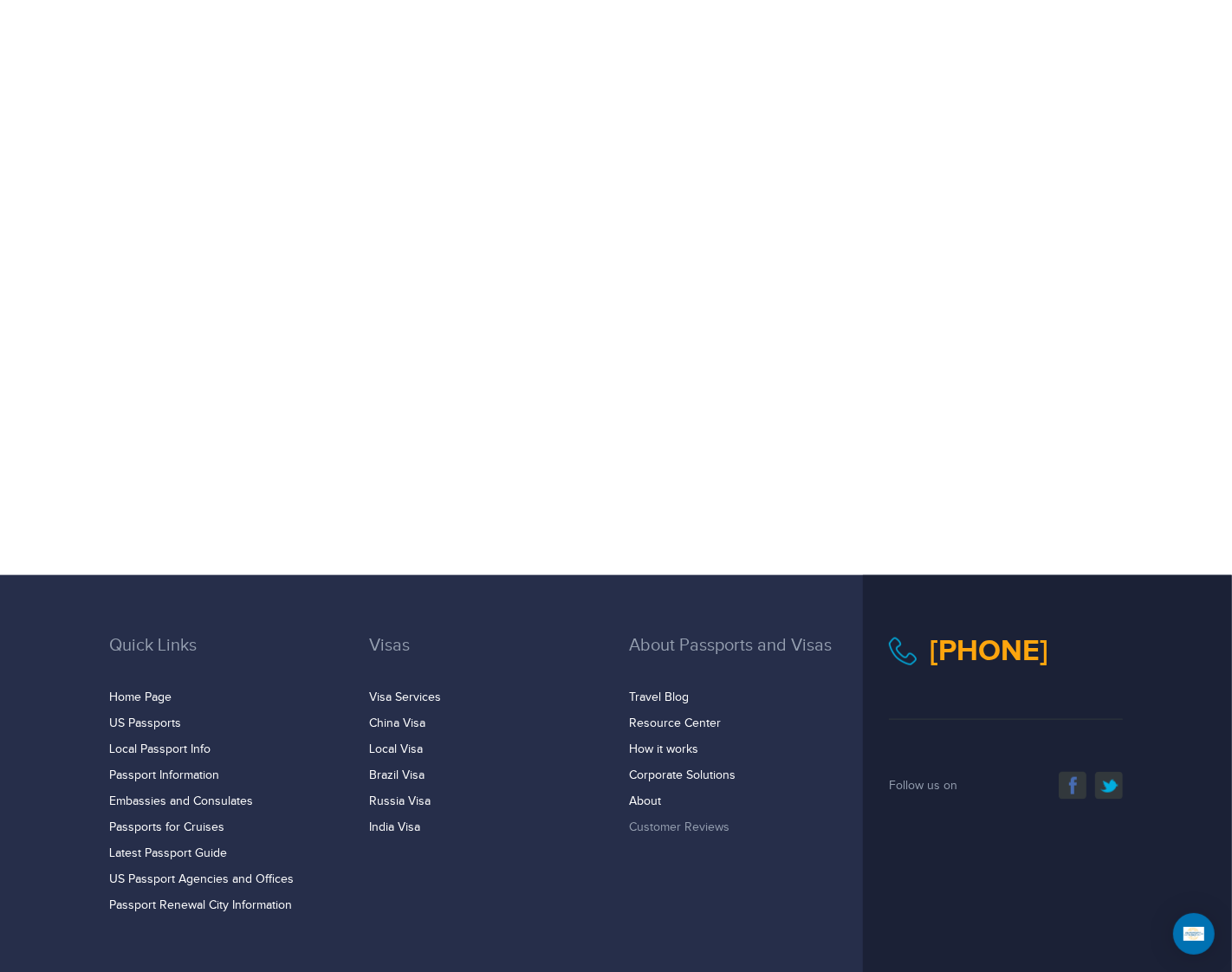 click on "Customer Reviews" at bounding box center (679, 827) 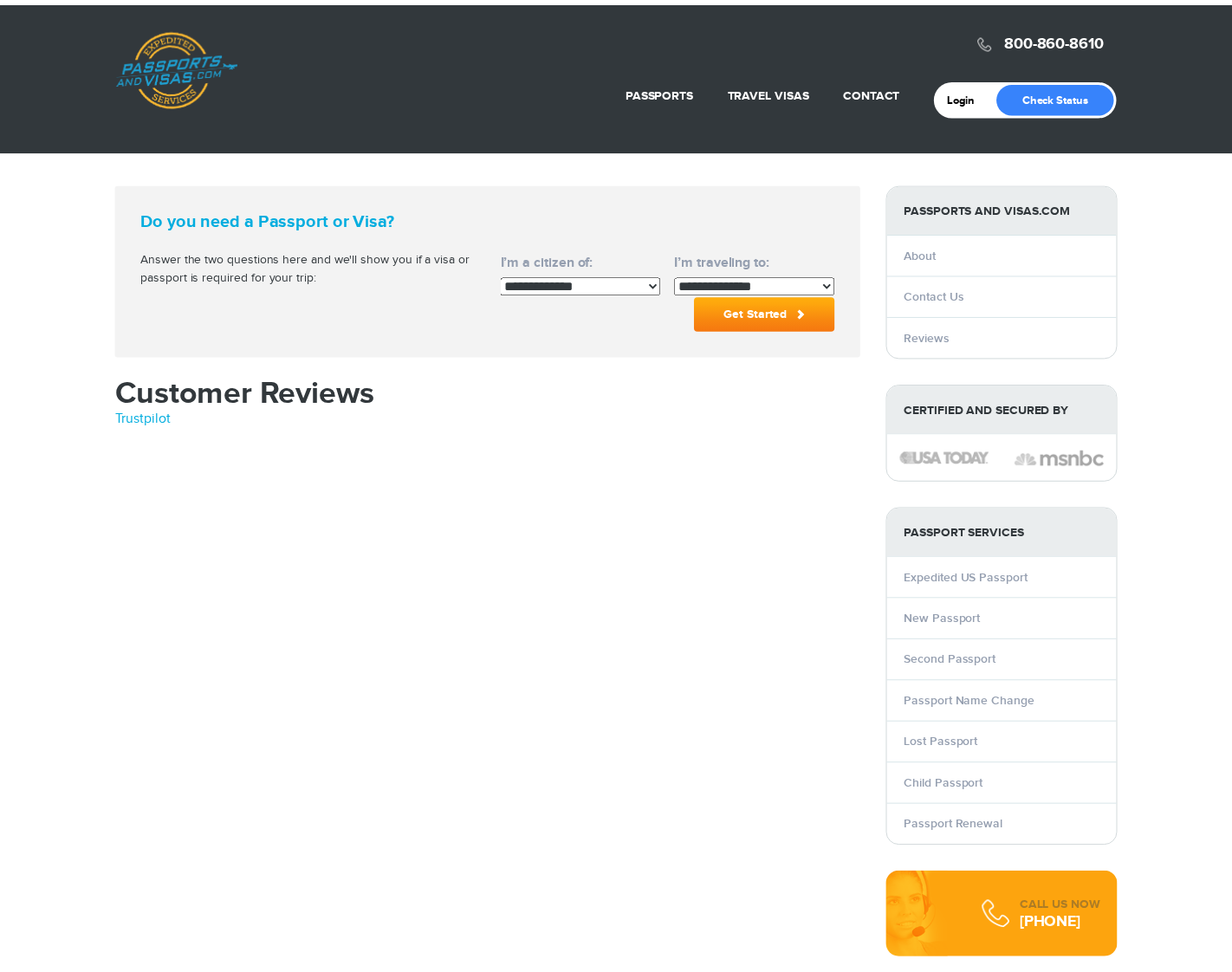 scroll, scrollTop: 0, scrollLeft: 0, axis: both 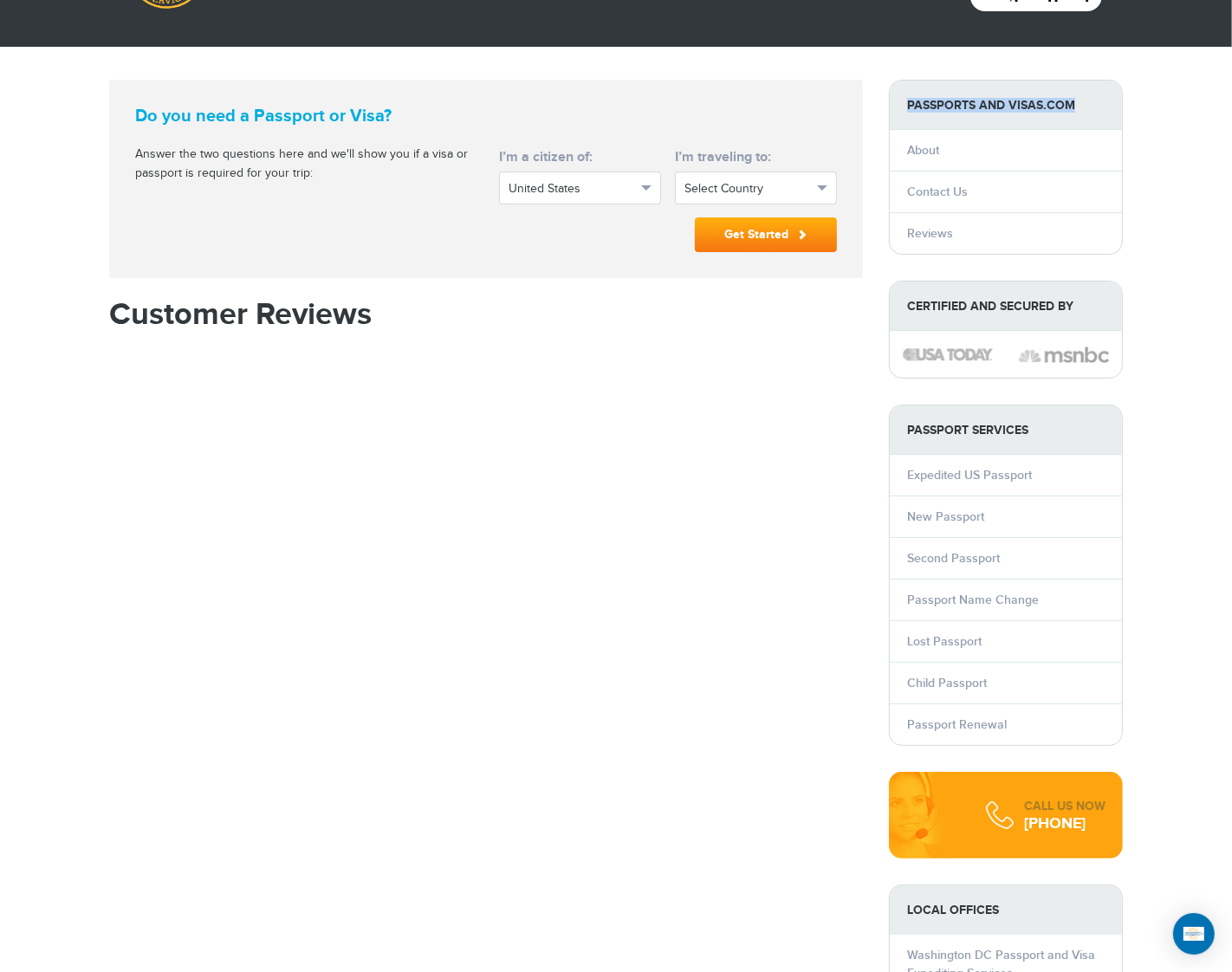 copy on "Passports and Visas.com" 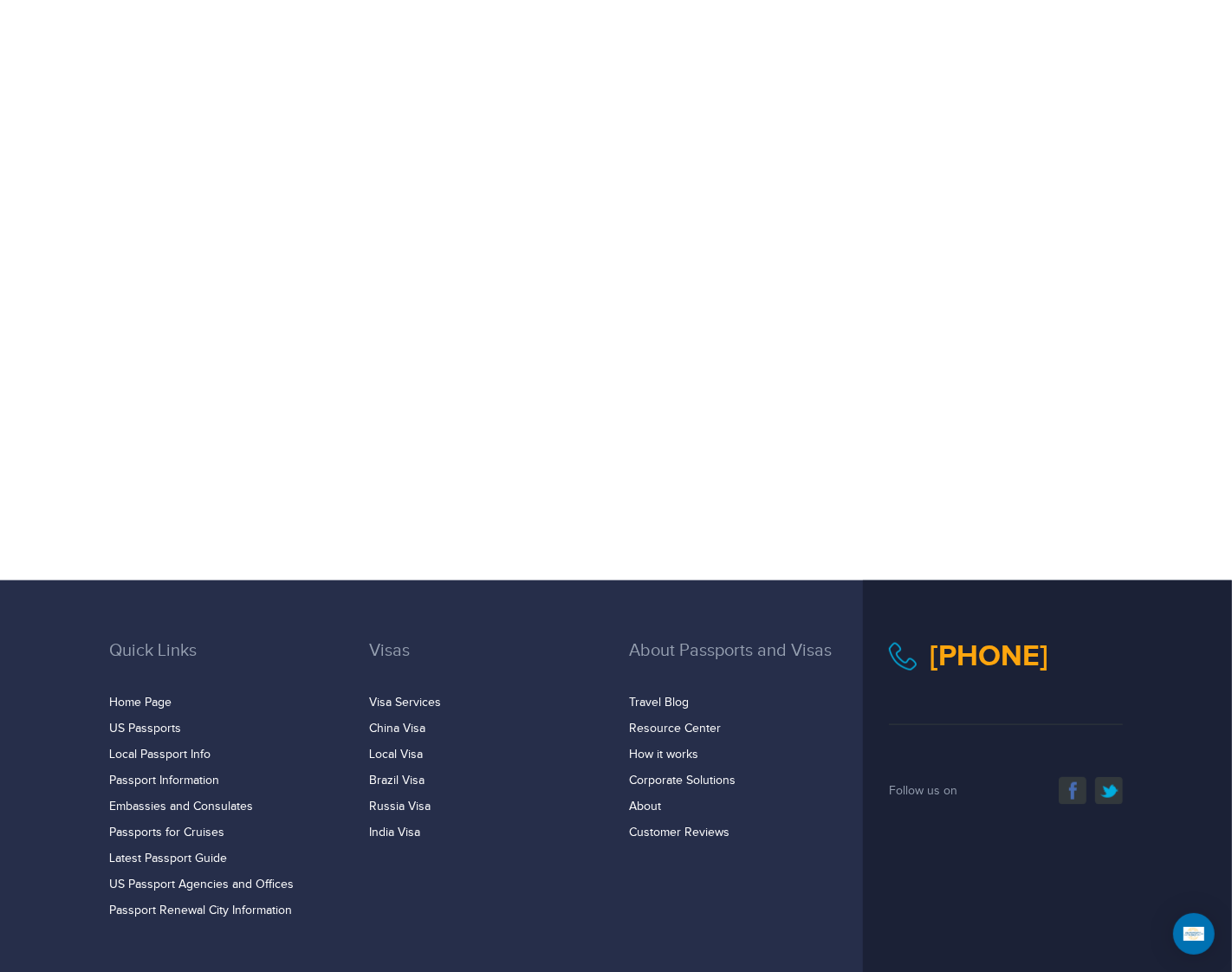 scroll, scrollTop: 1545, scrollLeft: 0, axis: vertical 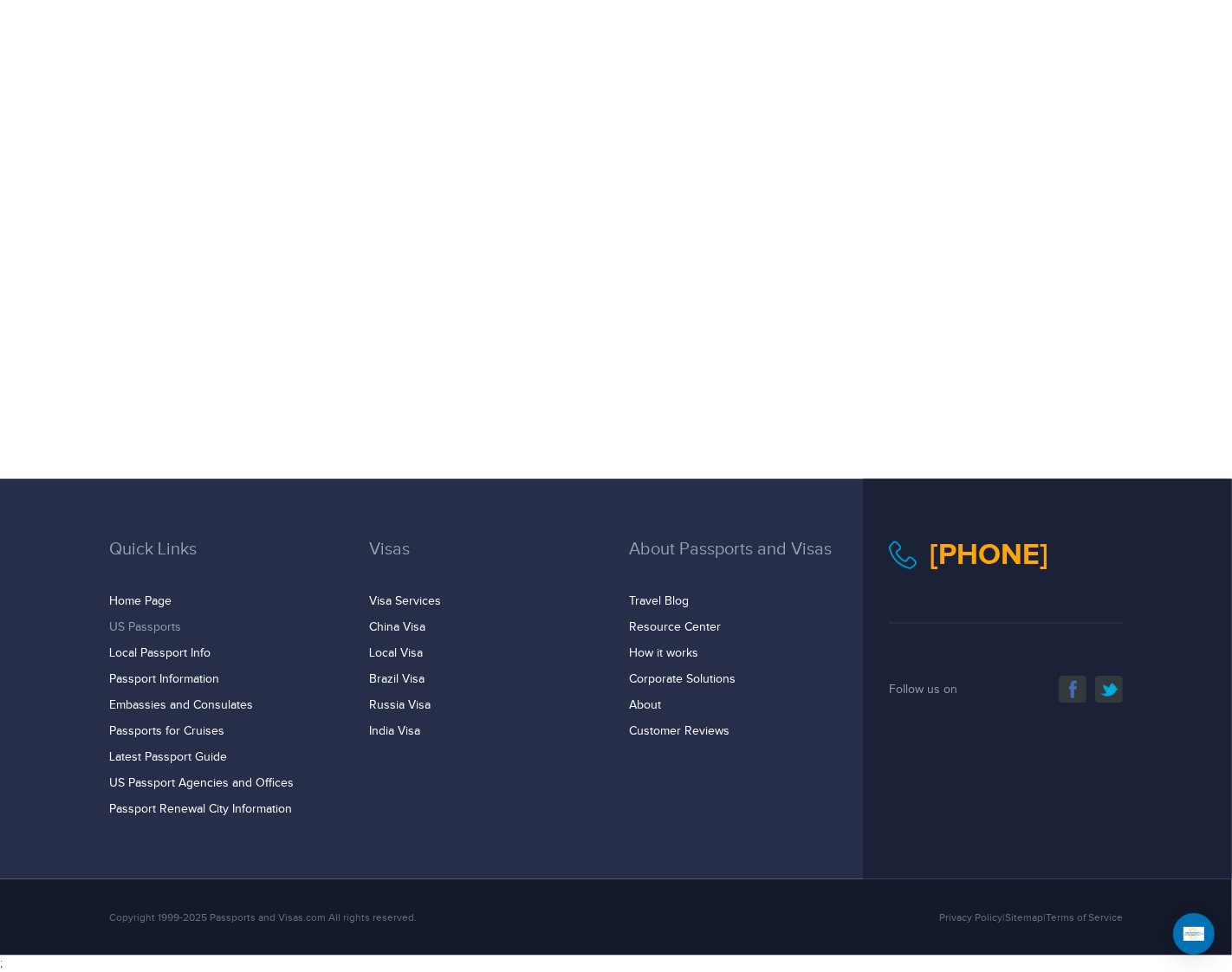 click on "US Passports" at bounding box center (145, 627) 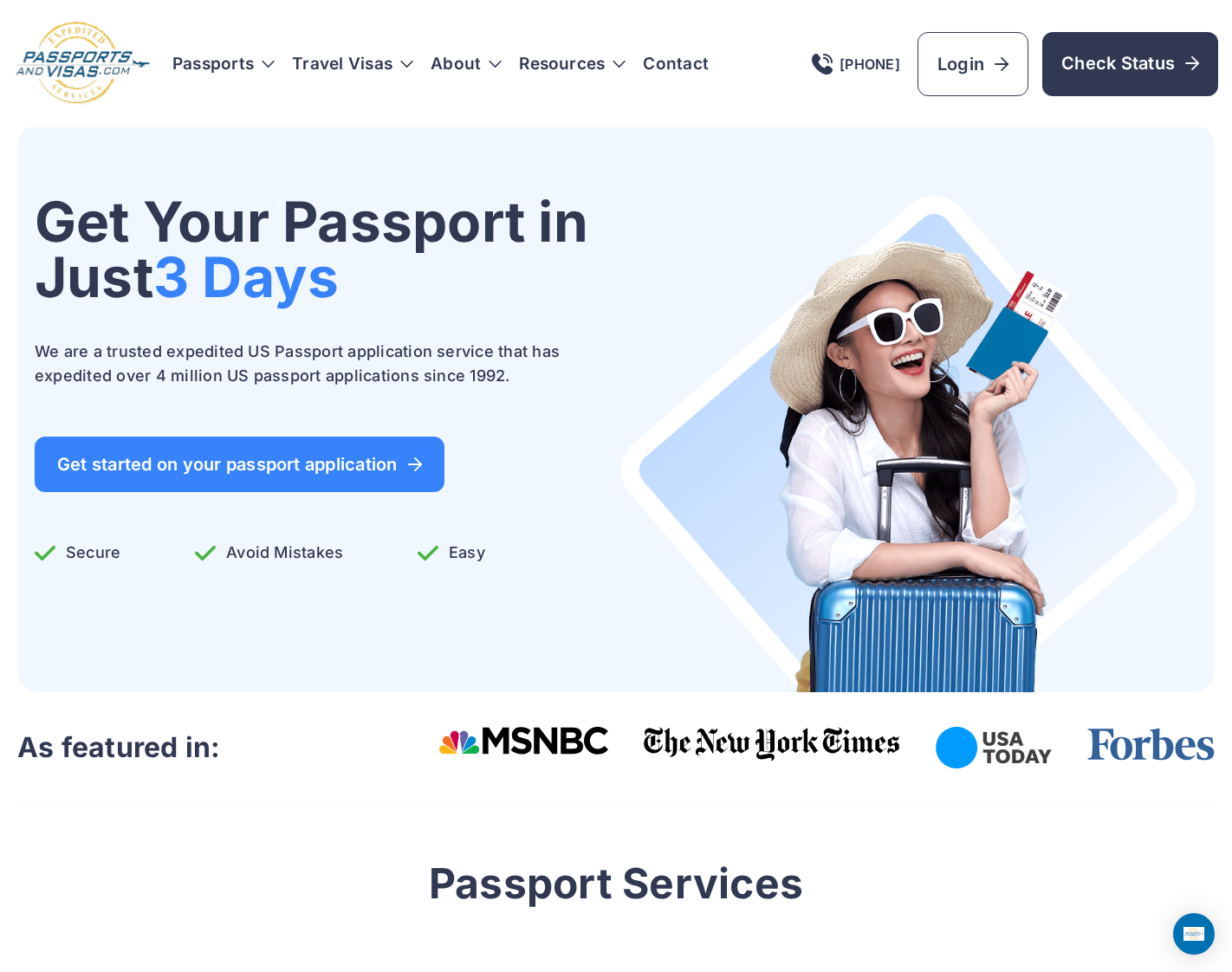 scroll, scrollTop: 0, scrollLeft: 0, axis: both 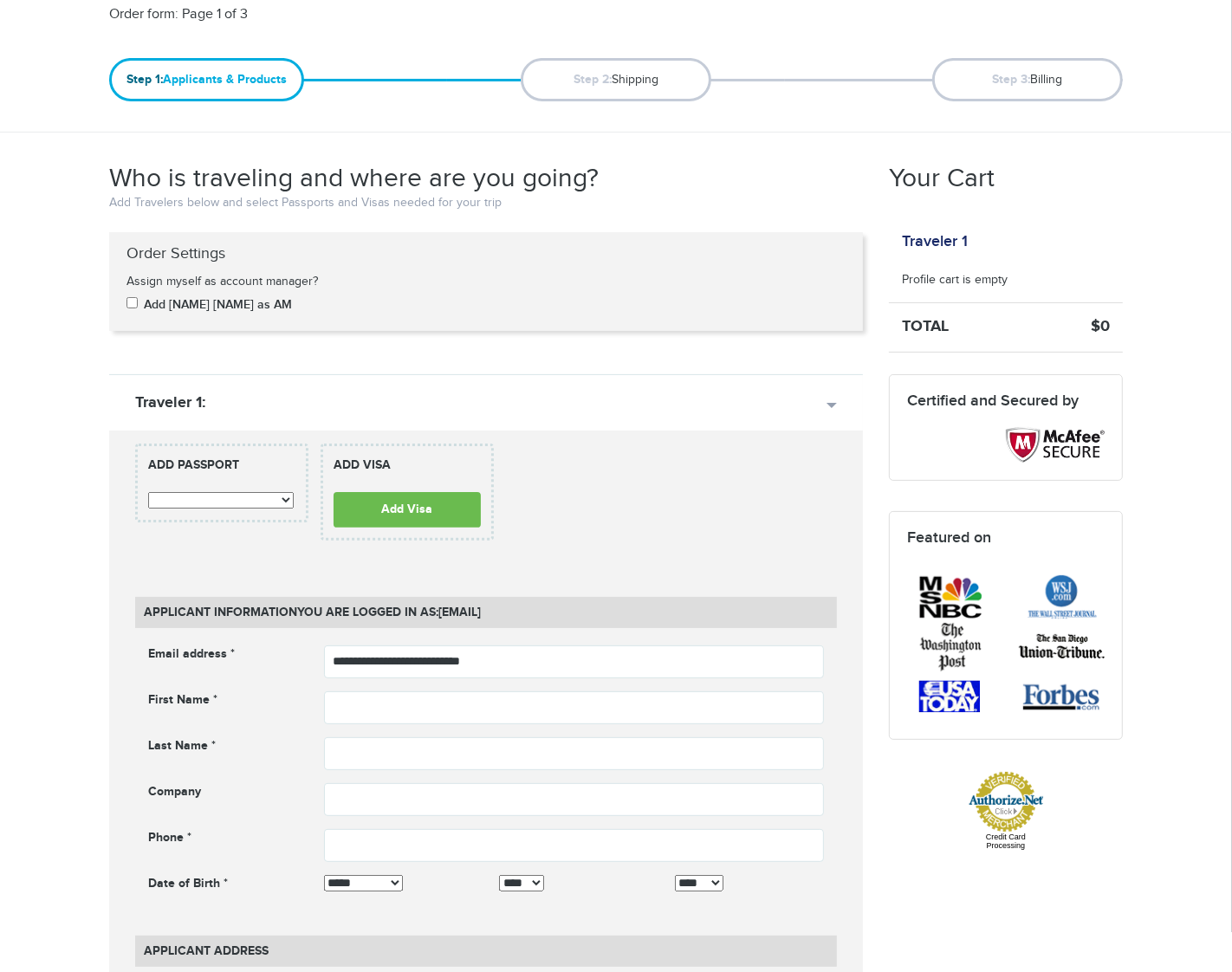 click on "**********" at bounding box center [222, 483] 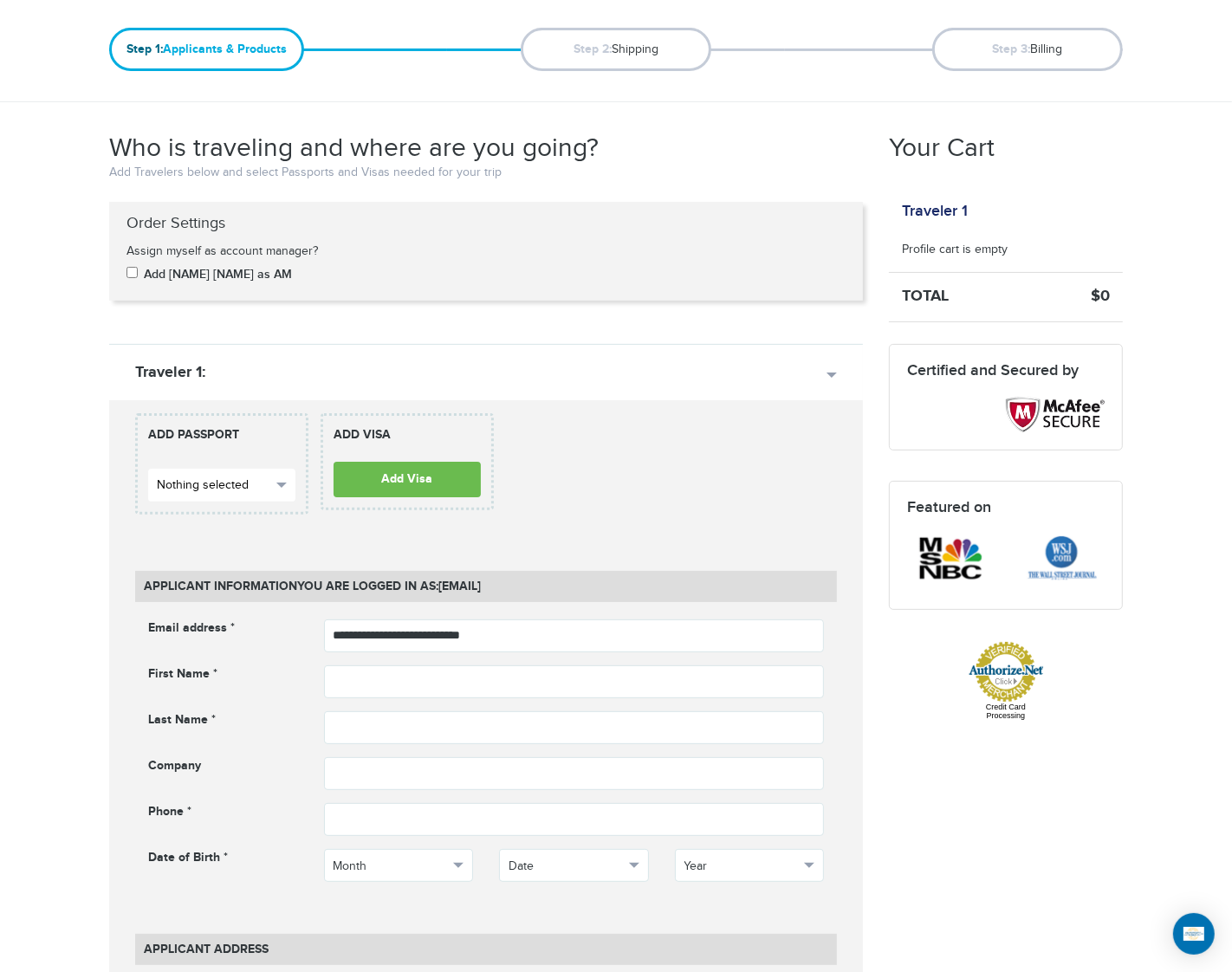 scroll, scrollTop: 0, scrollLeft: 0, axis: both 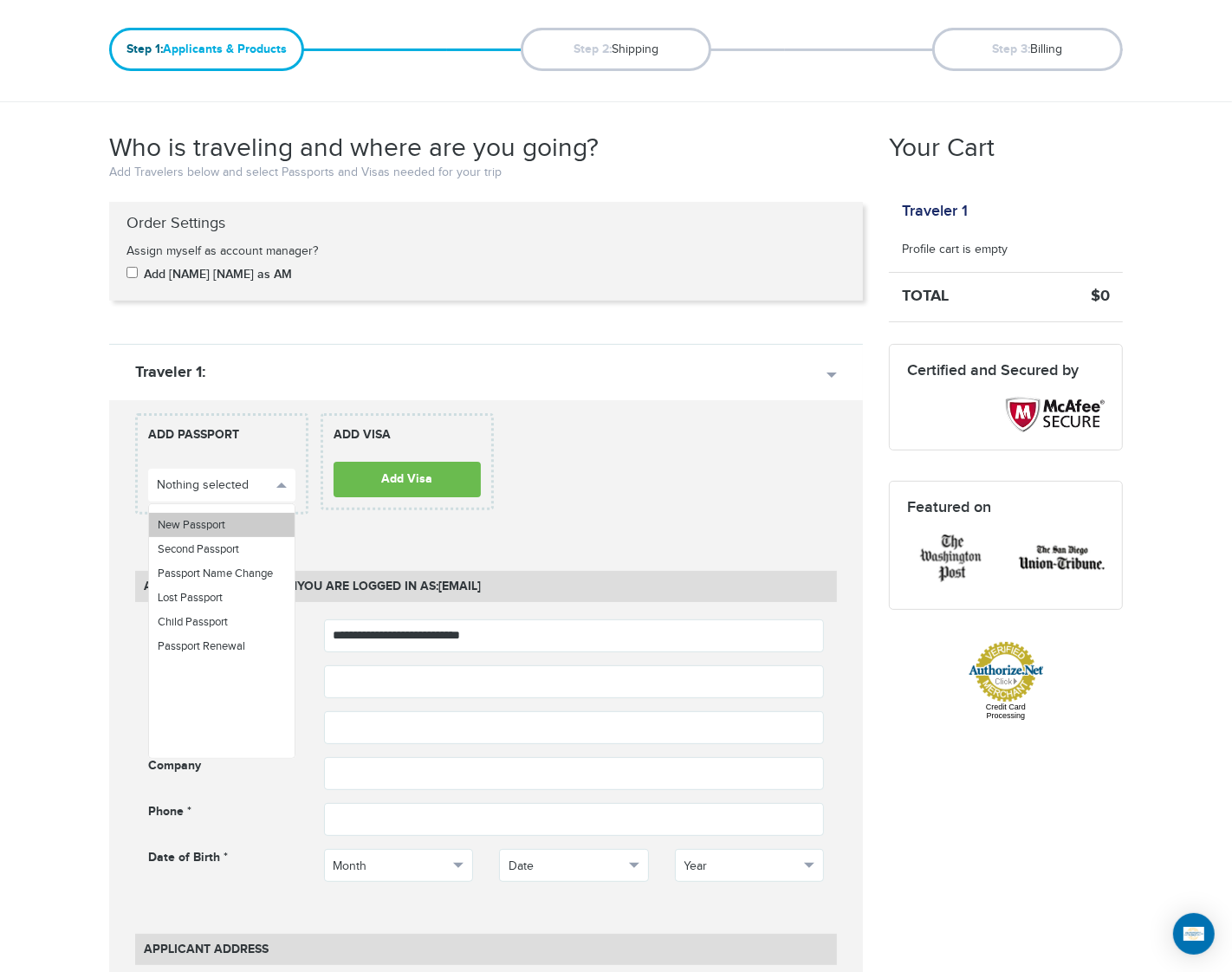 click on "New Passport" at bounding box center (222, 525) 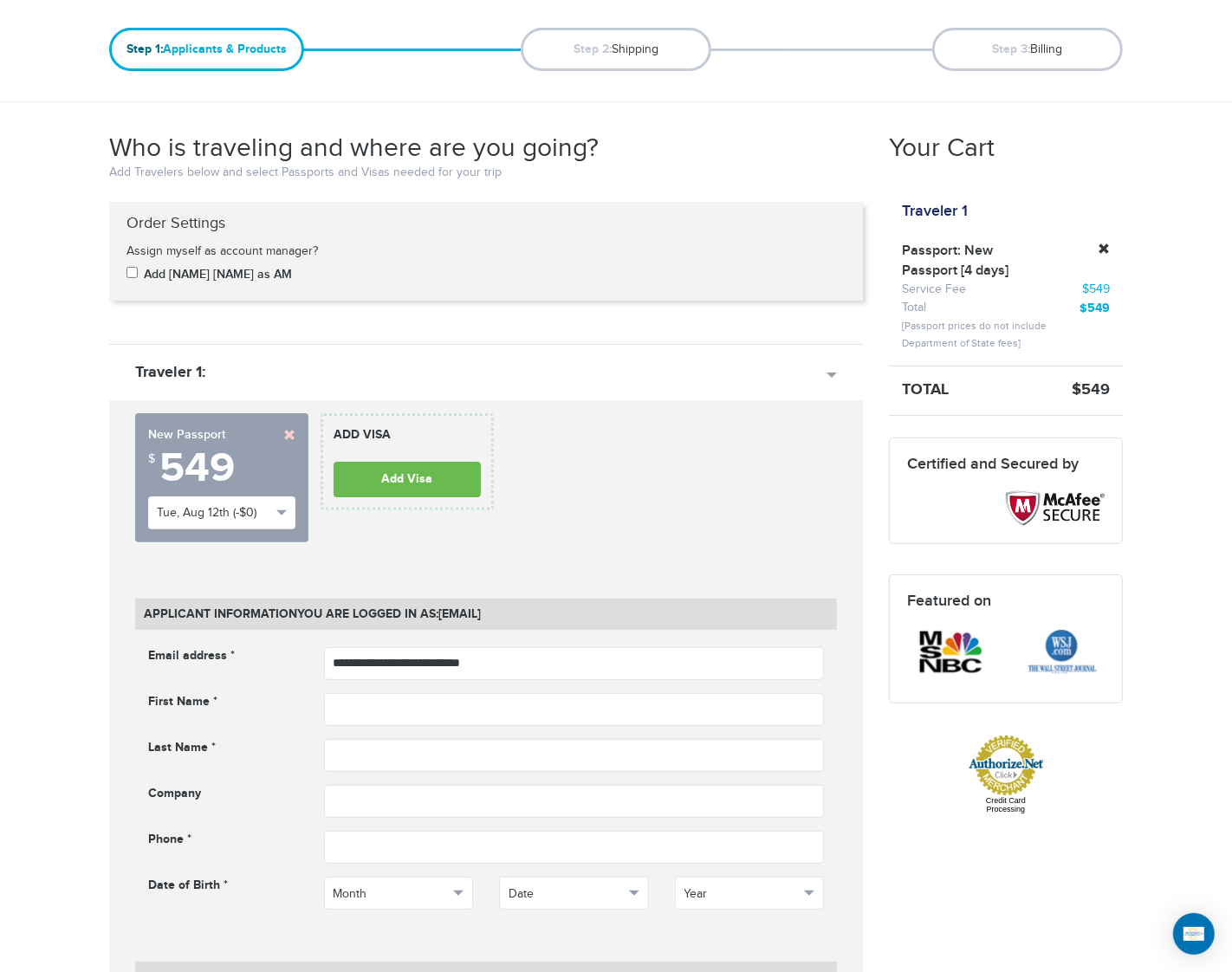 click at bounding box center (289, 435) 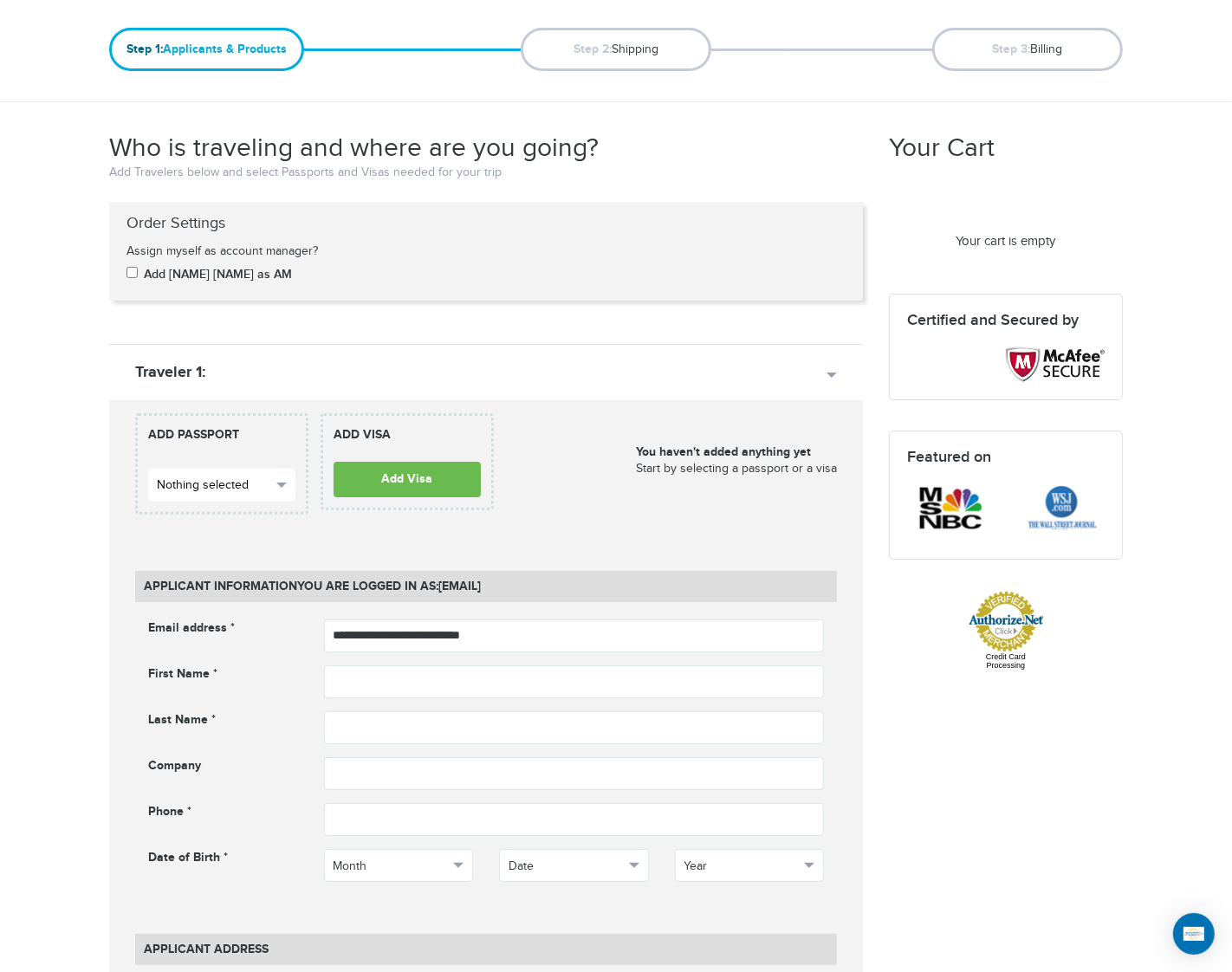 click on "Nothing selected" at bounding box center [222, 485] 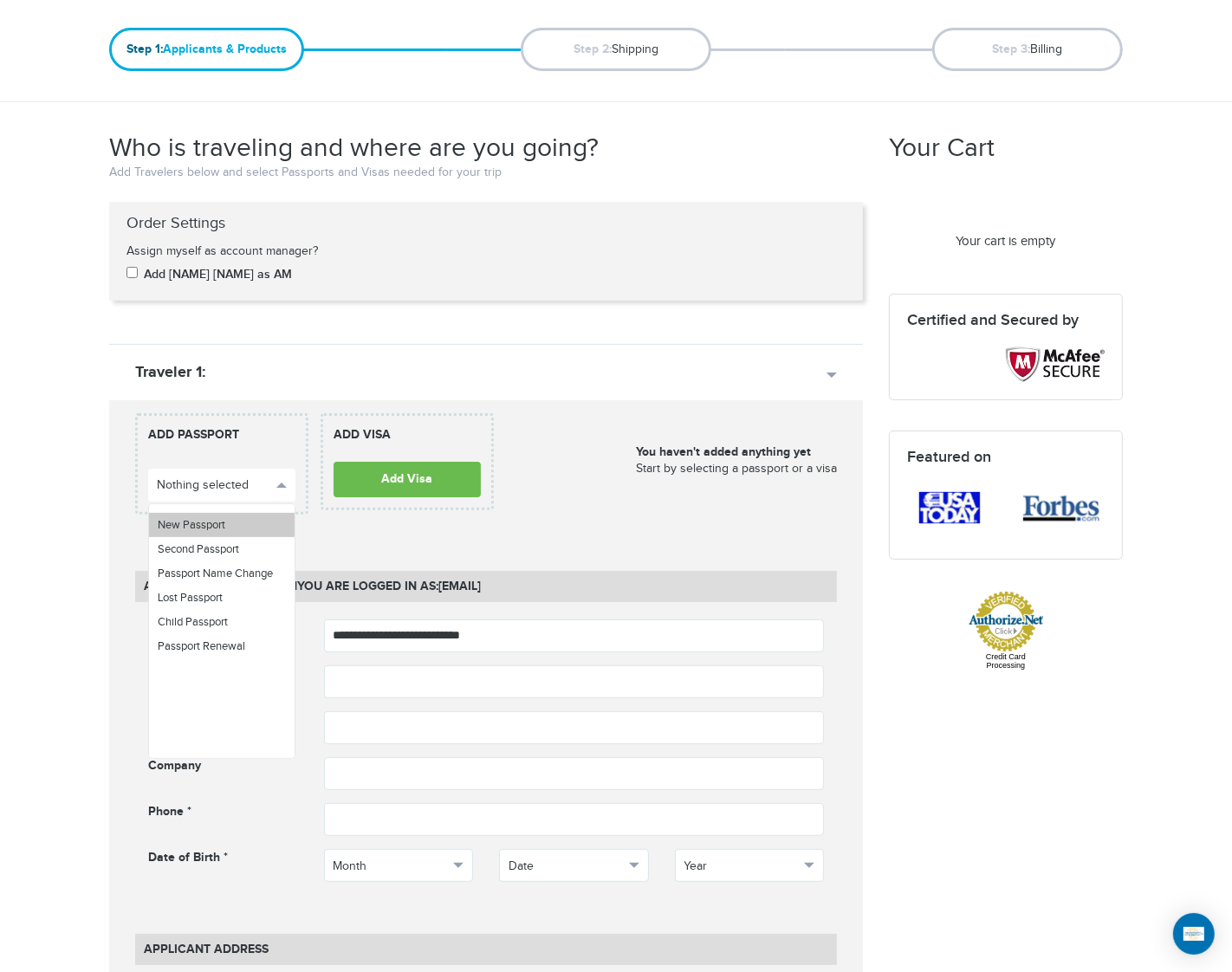 click on "New Passport" at bounding box center (191, 525) 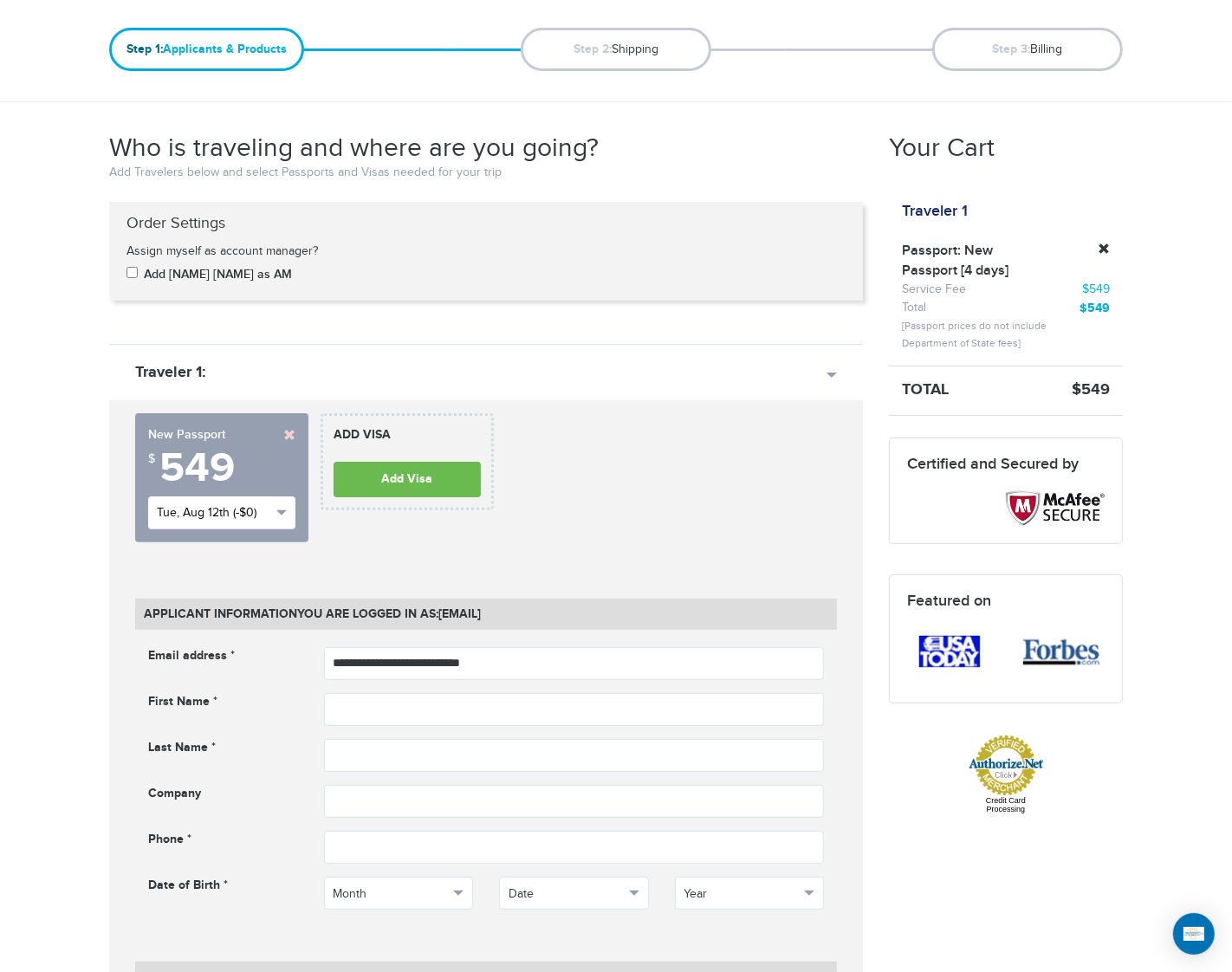 click at bounding box center [282, 513] 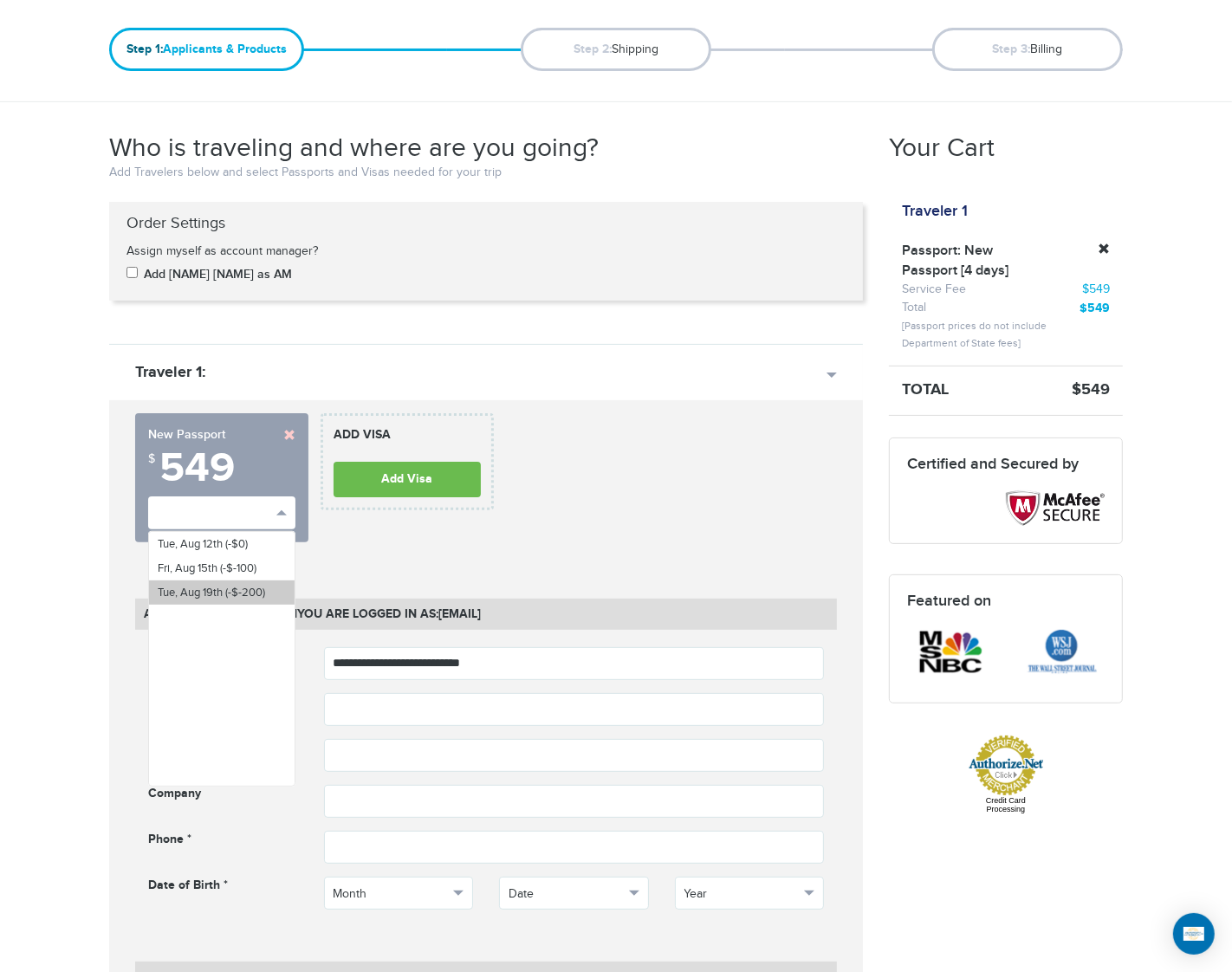 click on "Tue, Aug 19th (-$-200)" at bounding box center (211, 593) 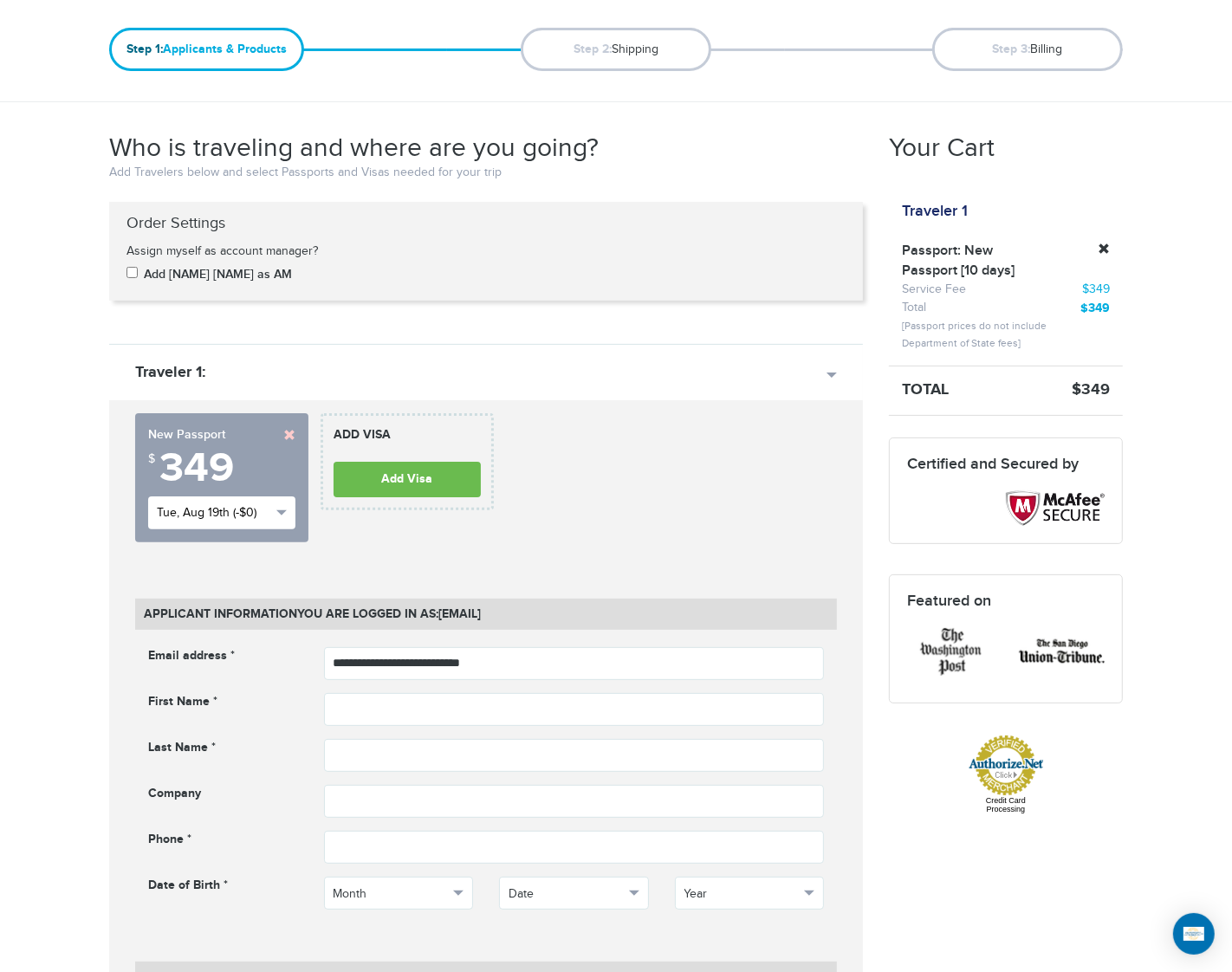 click at bounding box center (282, 513) 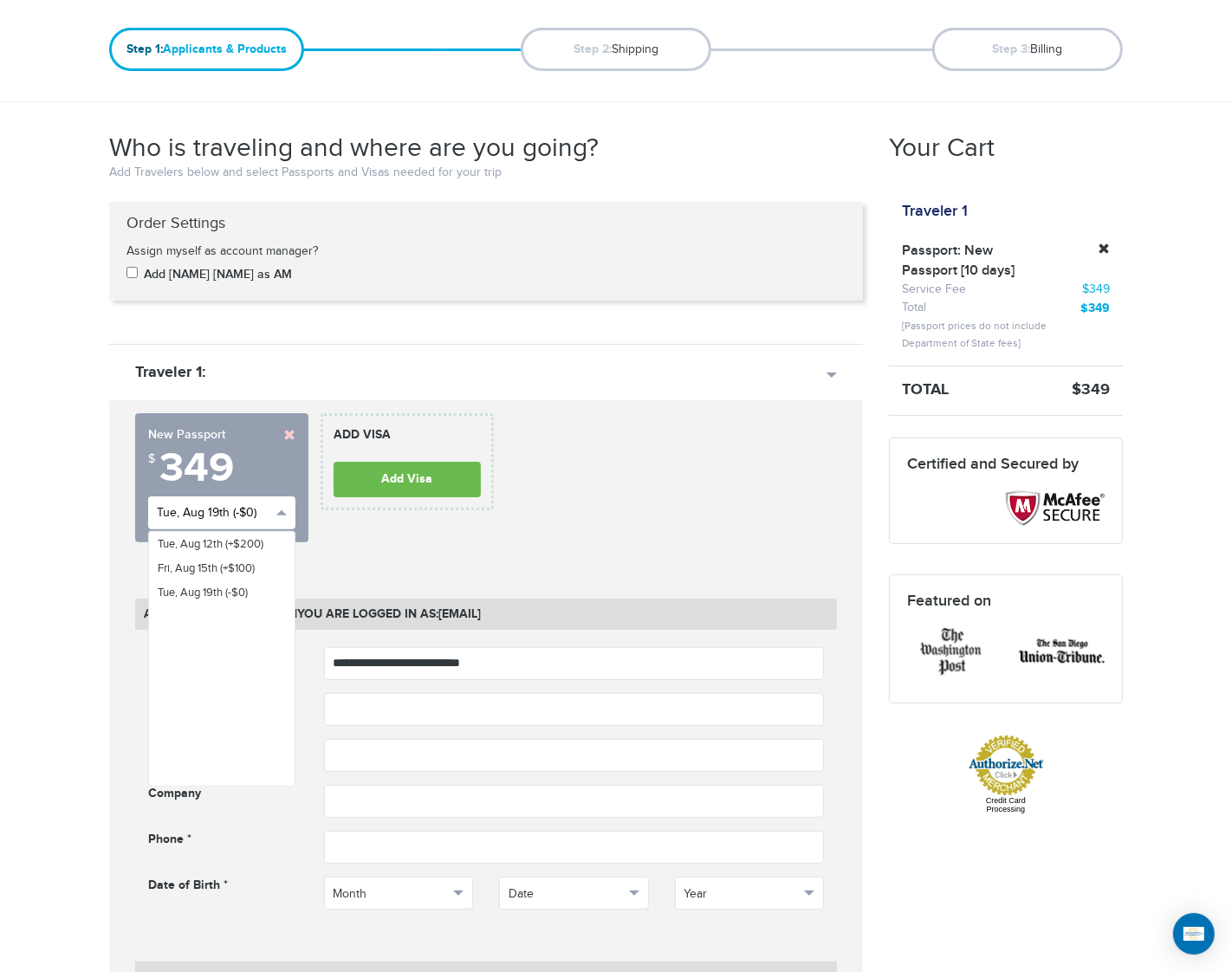 click at bounding box center (282, 513) 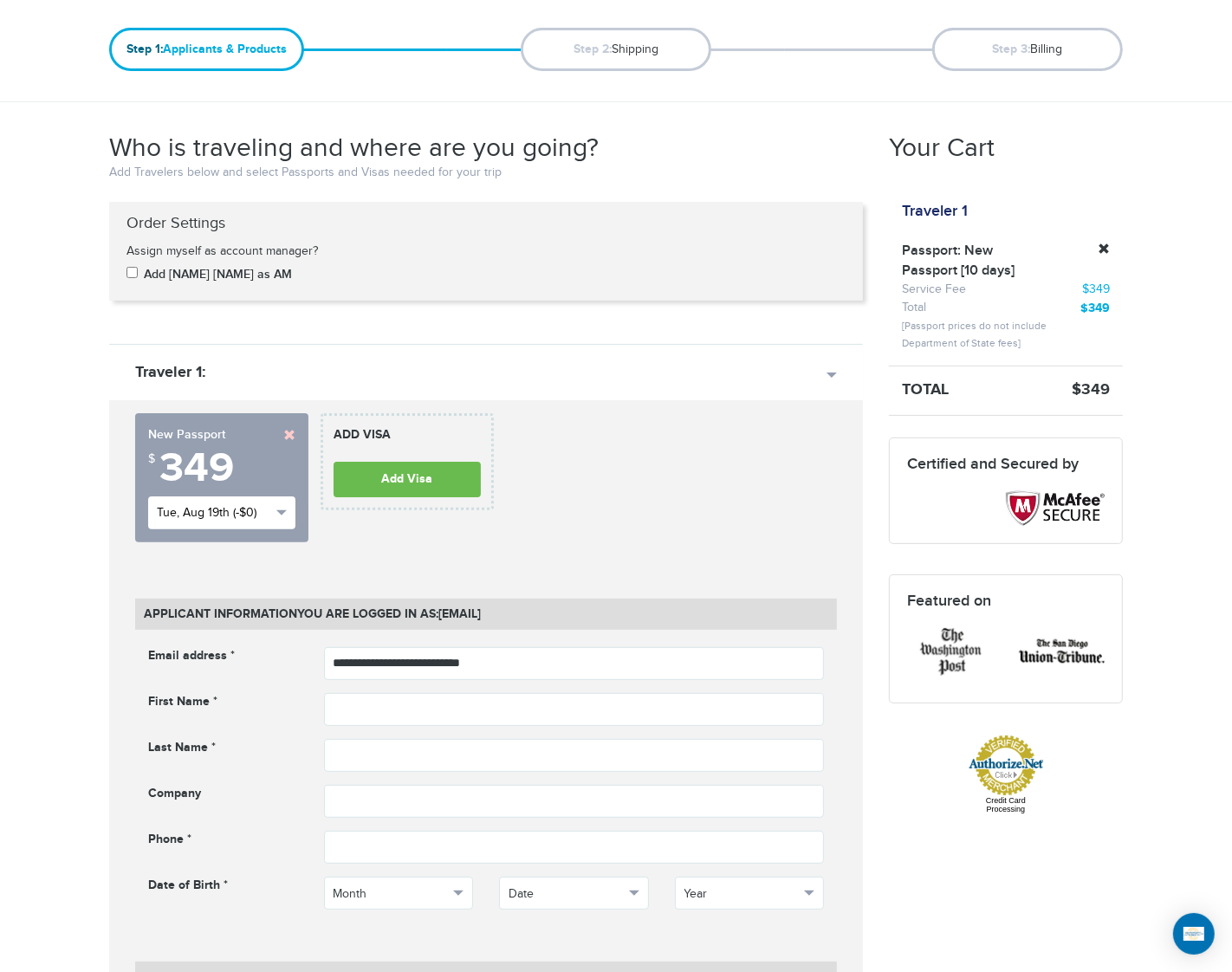 click on "Tue, Aug 19th (-$0)" at bounding box center (214, 513) 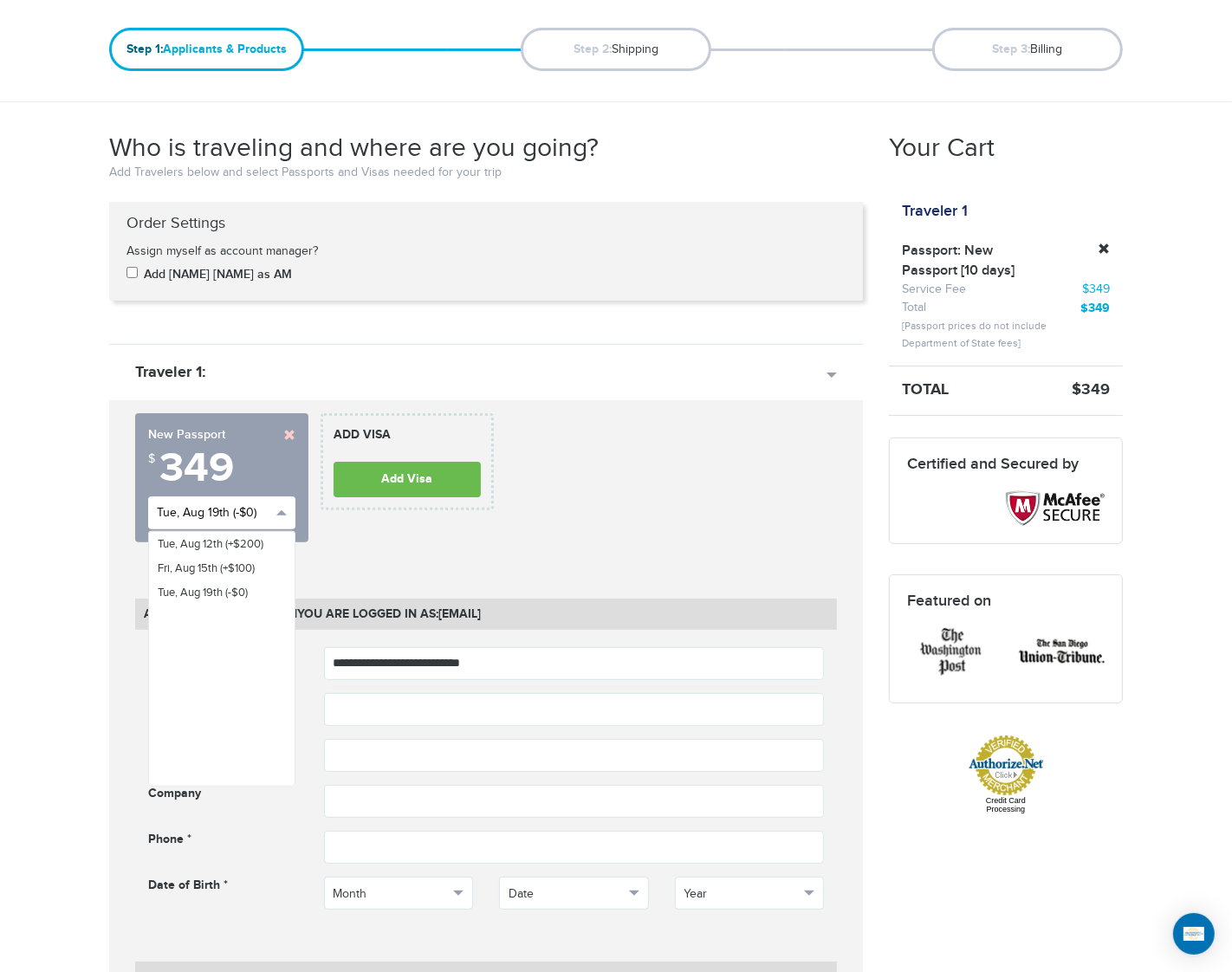 click on "Tue, Aug 19th (-$0)" at bounding box center (214, 513) 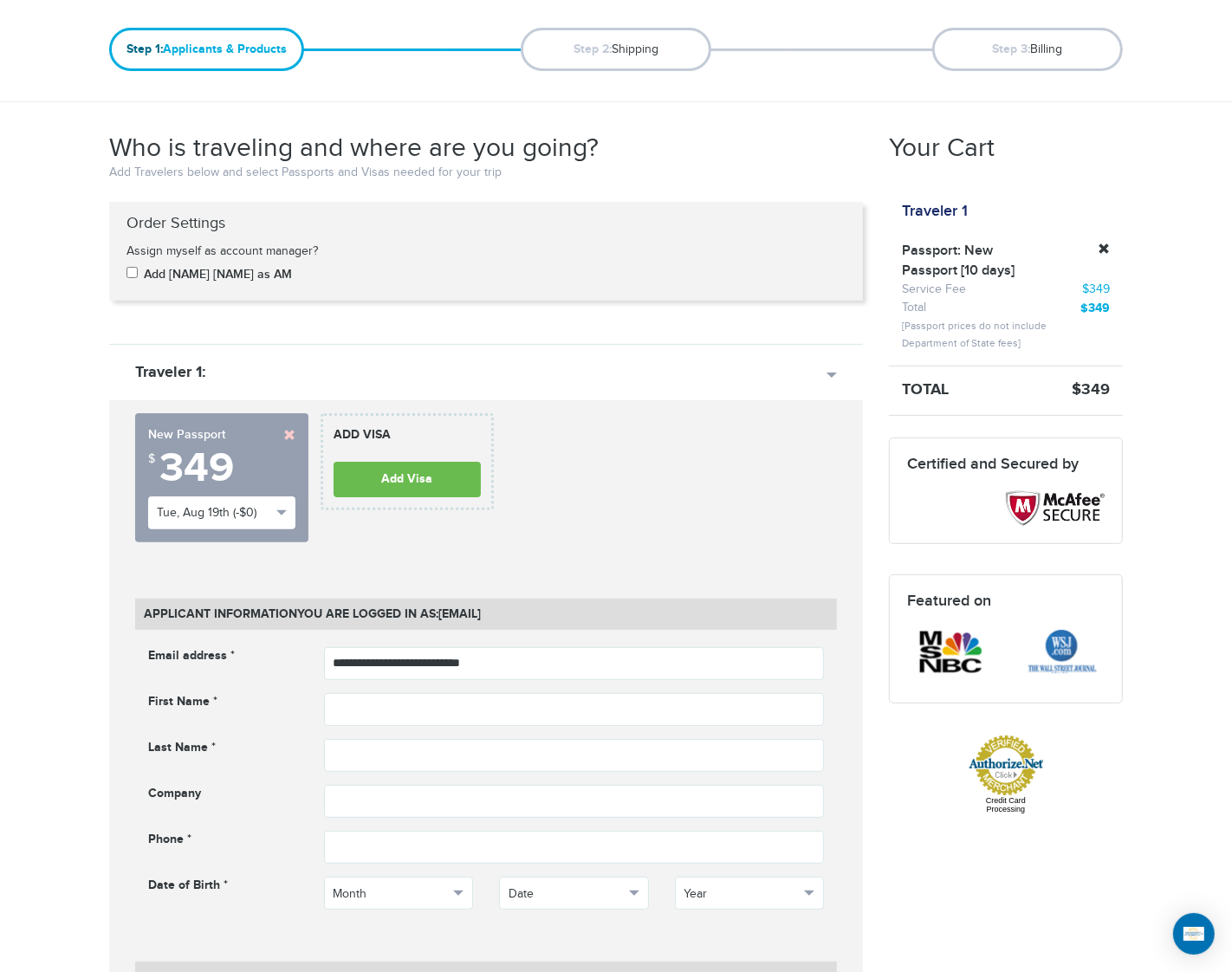 click at bounding box center [289, 435] 